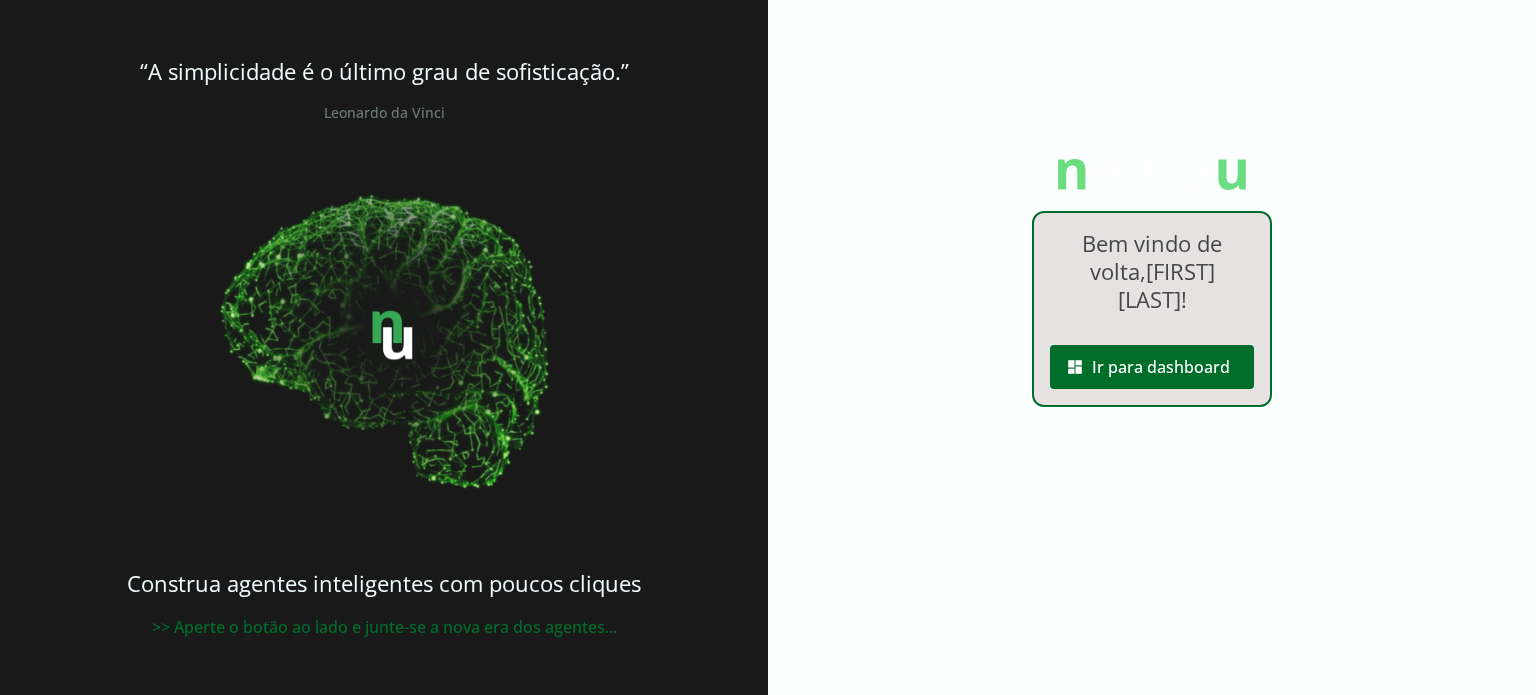 scroll, scrollTop: 0, scrollLeft: 0, axis: both 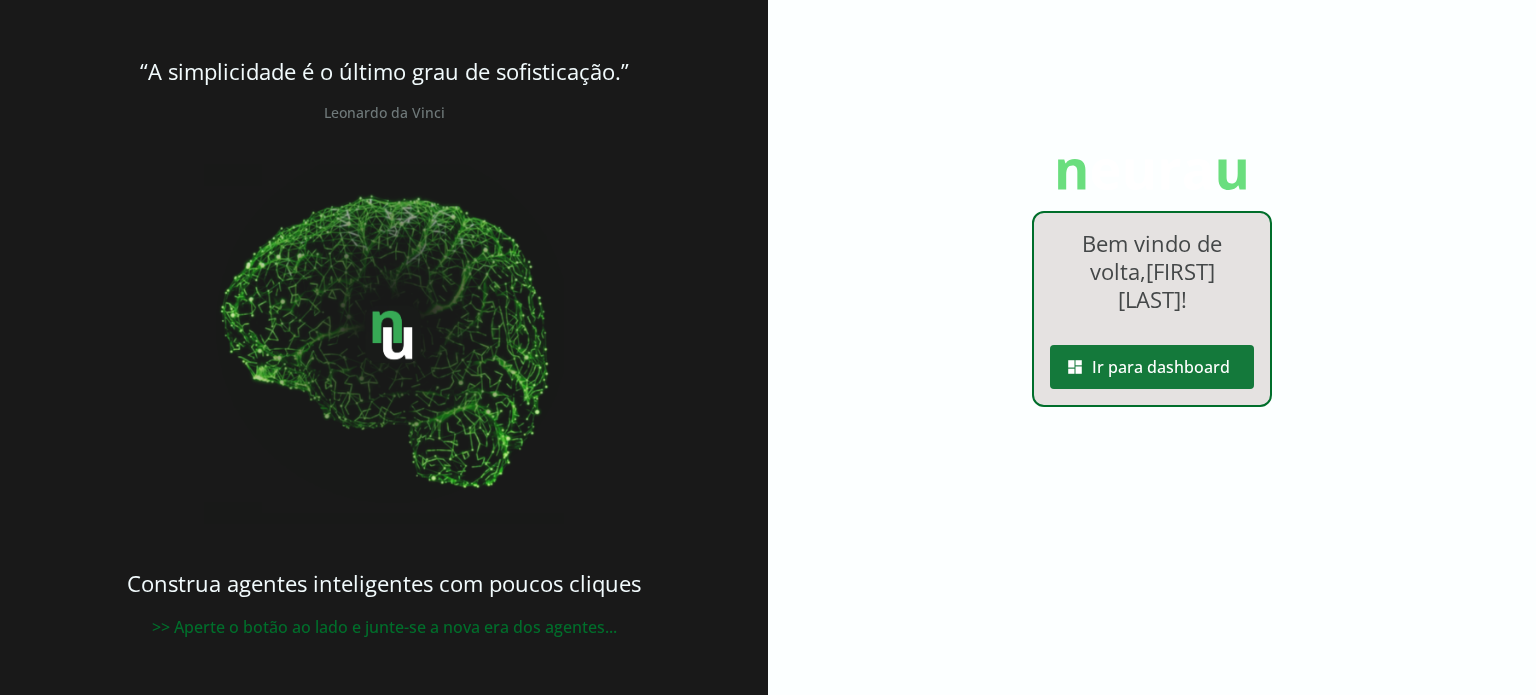 click at bounding box center [1152, 367] 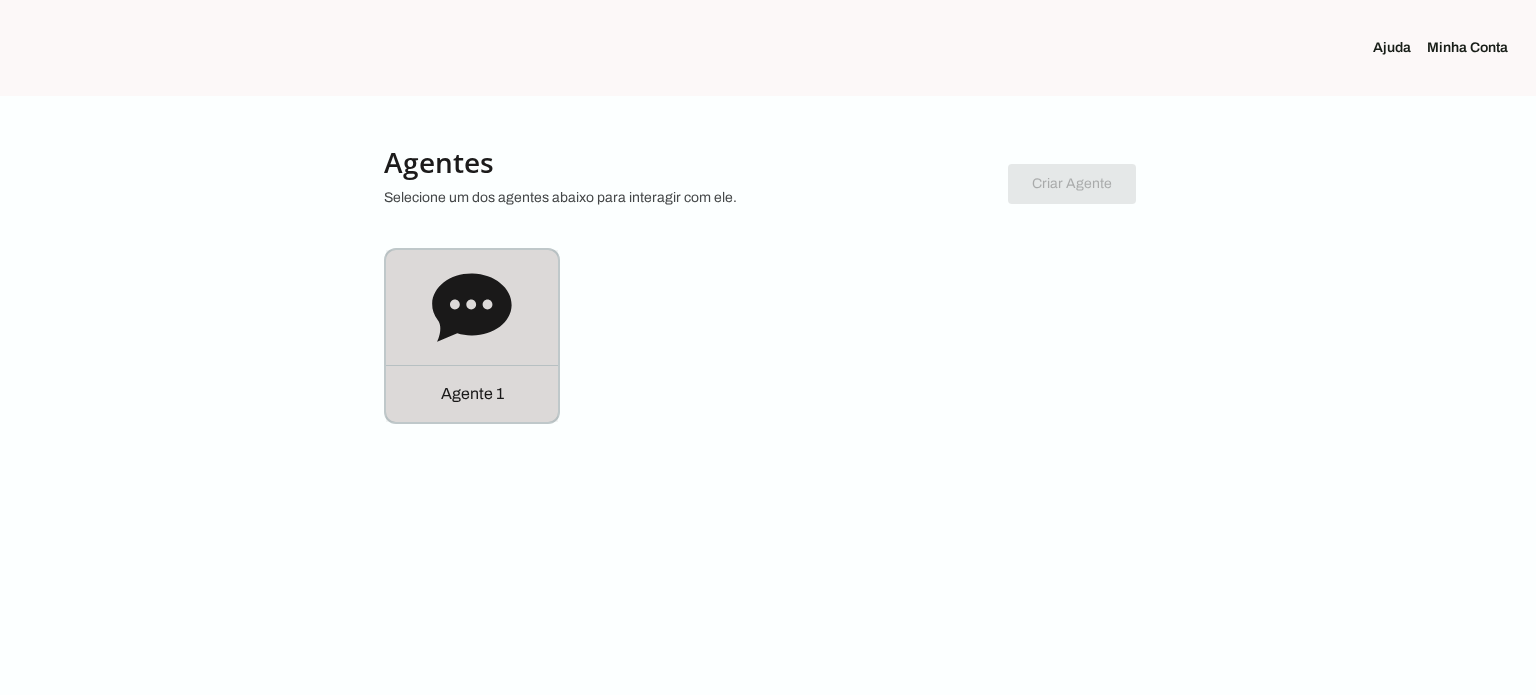 click 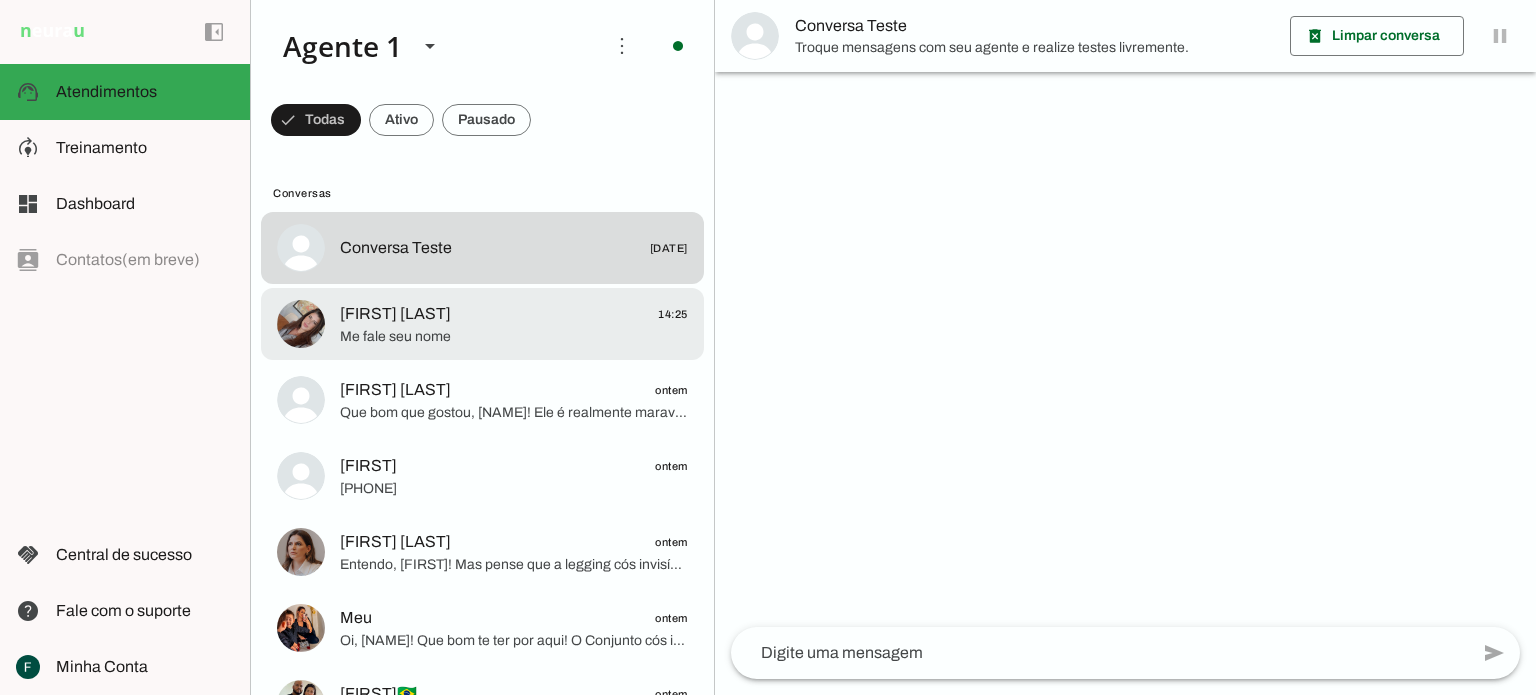 click on "[FIRST] [LAST]
[TIME]" 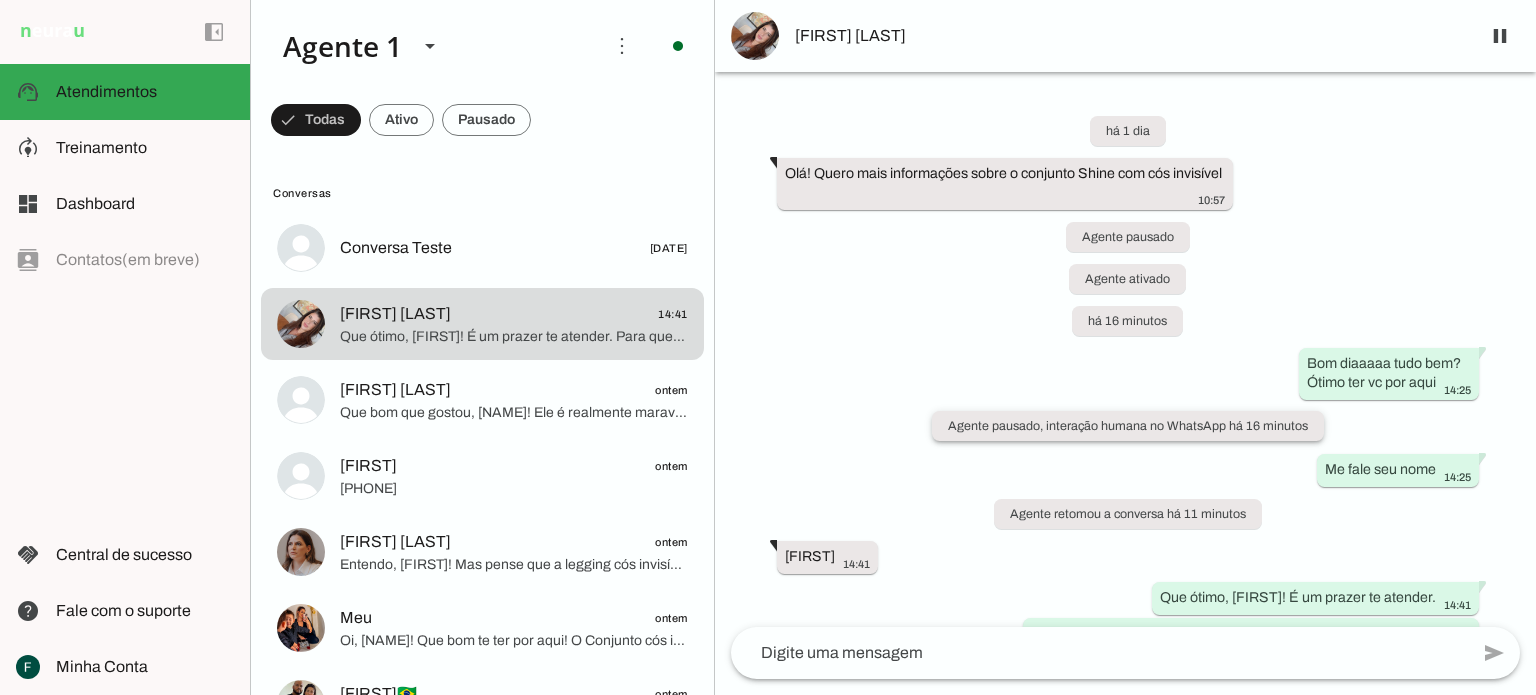 scroll, scrollTop: 57, scrollLeft: 0, axis: vertical 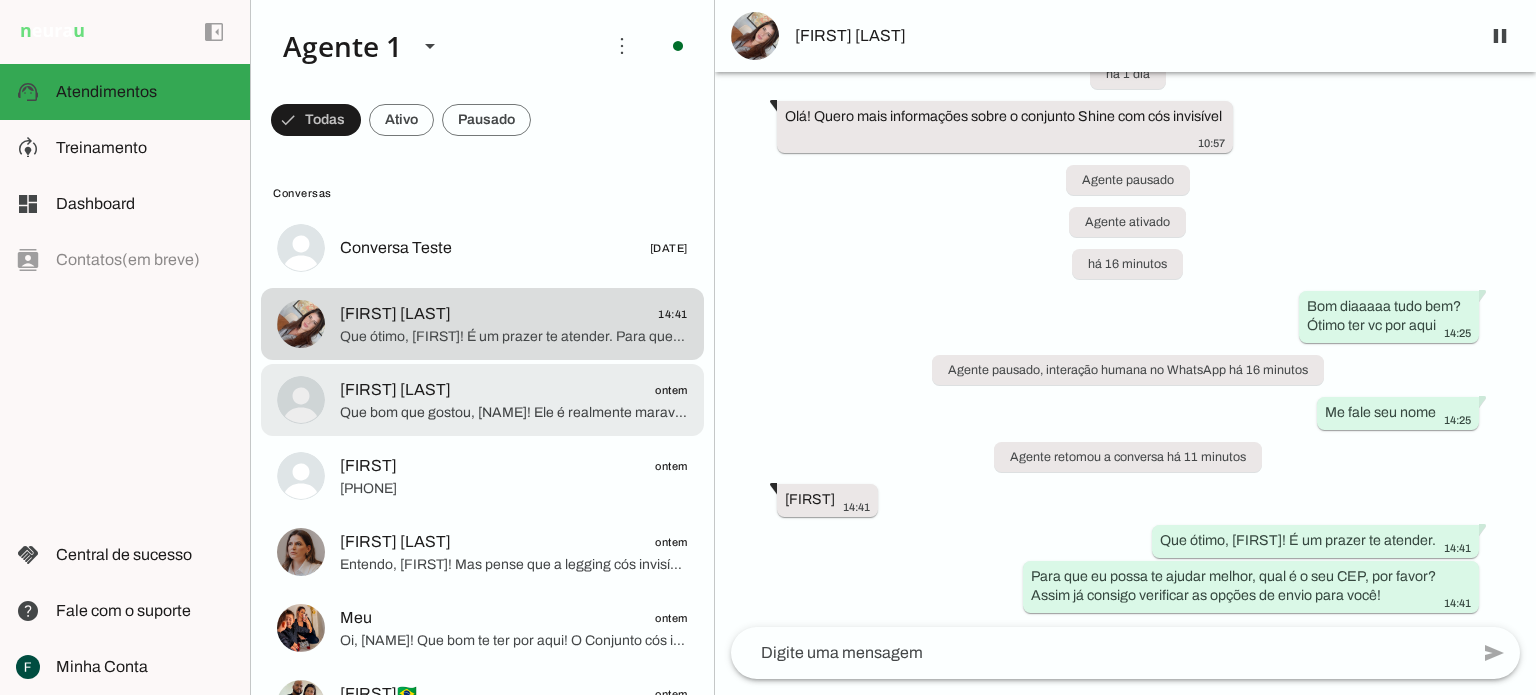 click on "Que bom que gostou, [NAME]! Ele é realmente maravilhoso e super versátil. Para eu te ajudar a ver as opções de entrega, qual o seu CEP?" 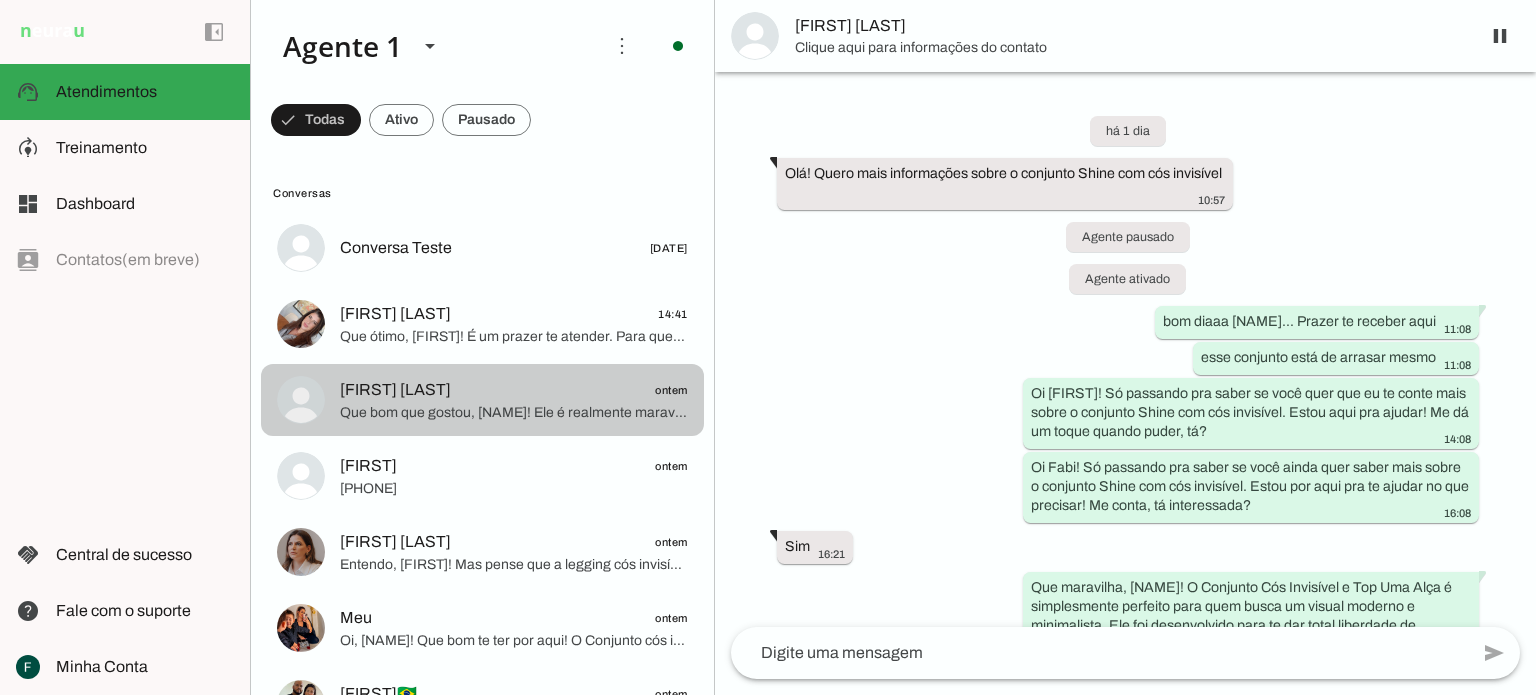 scroll, scrollTop: 628, scrollLeft: 0, axis: vertical 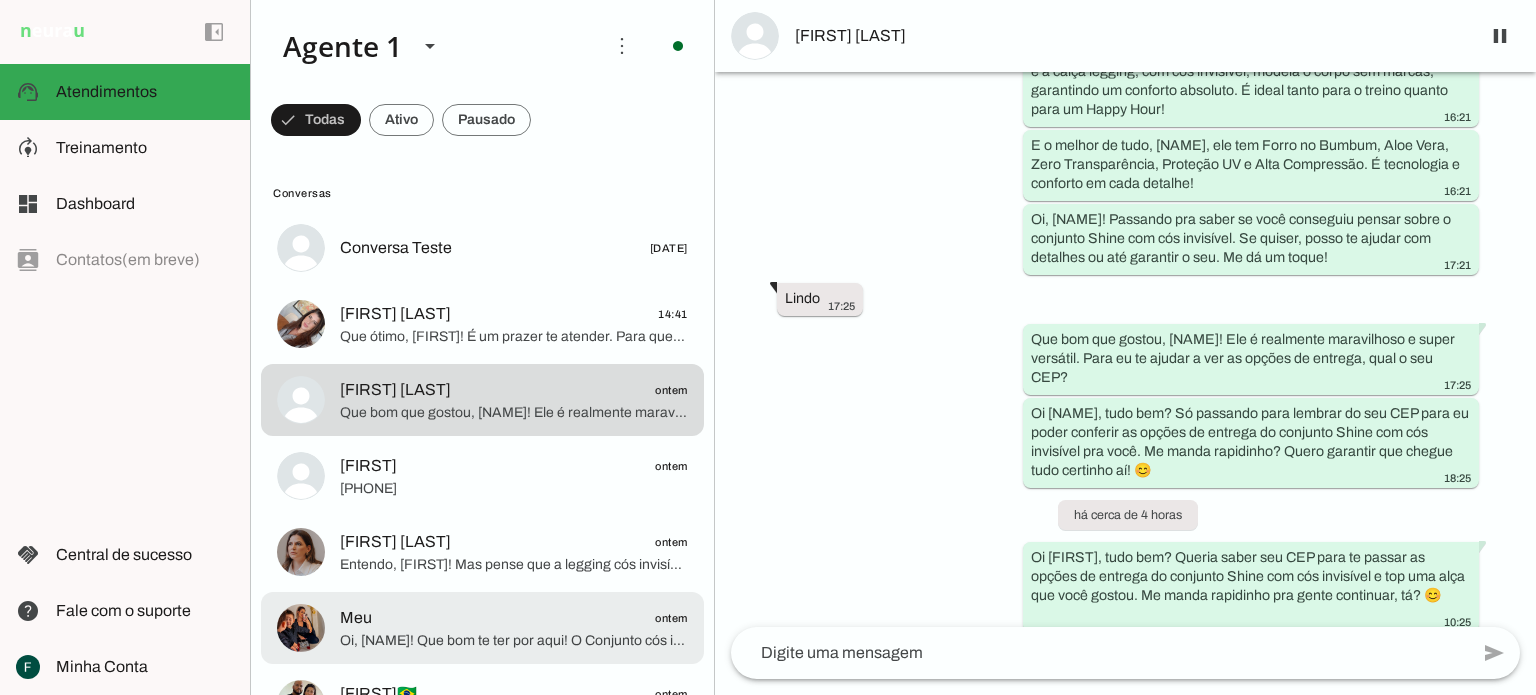 click on "Meu
ontem" 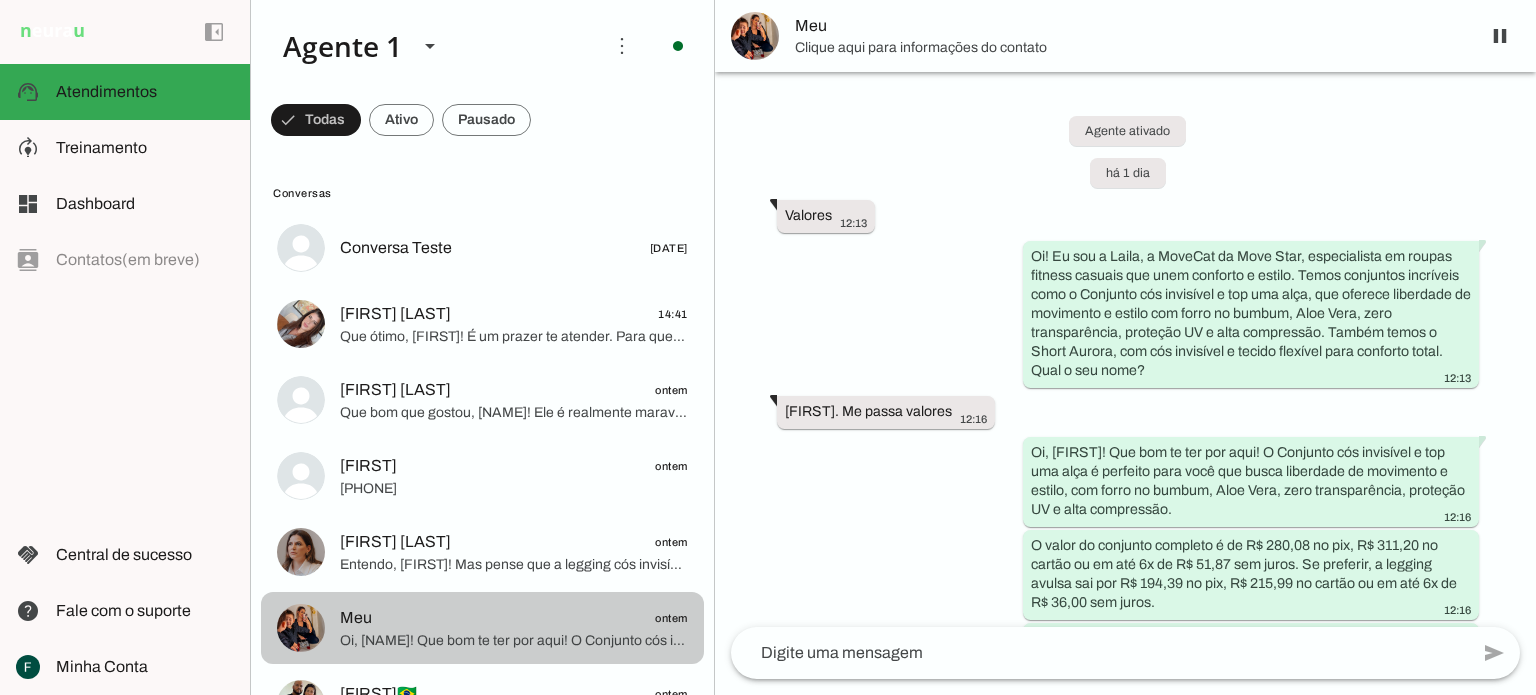scroll, scrollTop: 229, scrollLeft: 0, axis: vertical 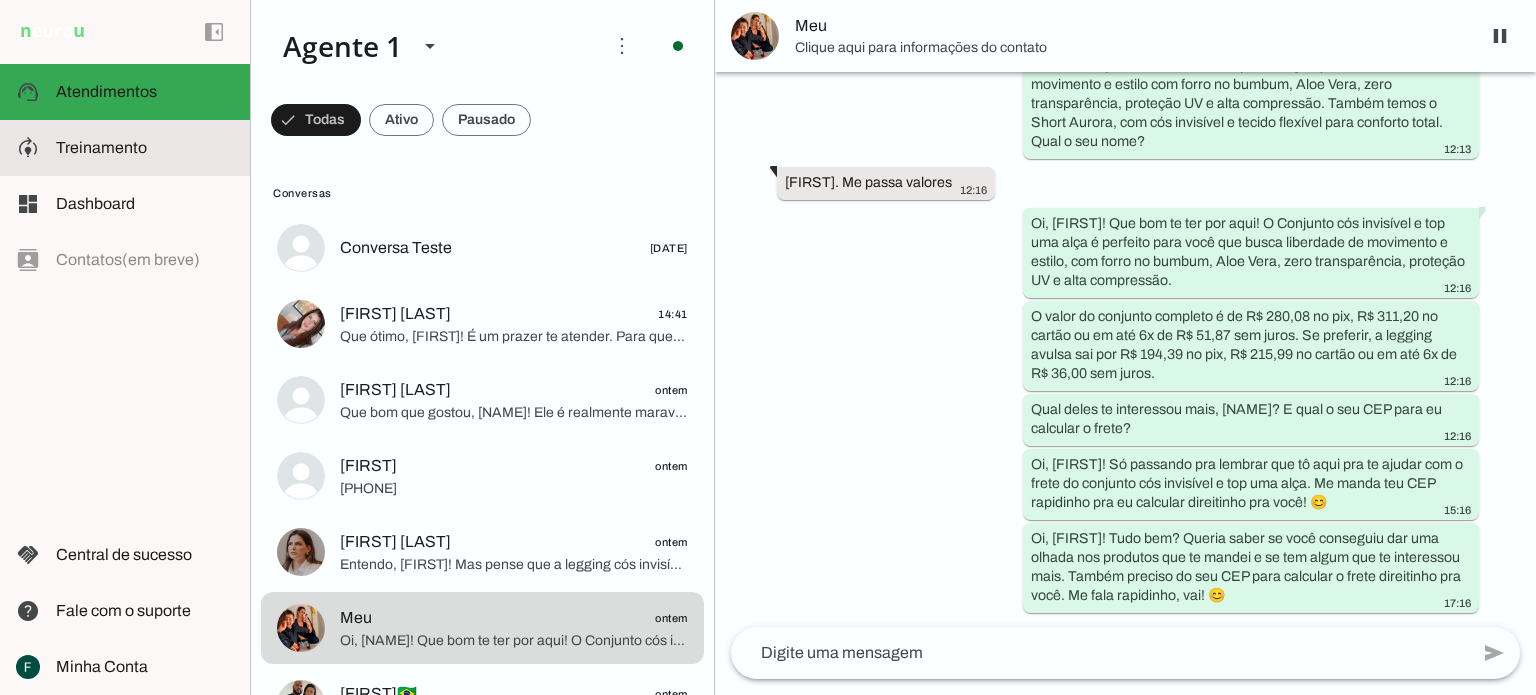 click on "Treinamento" 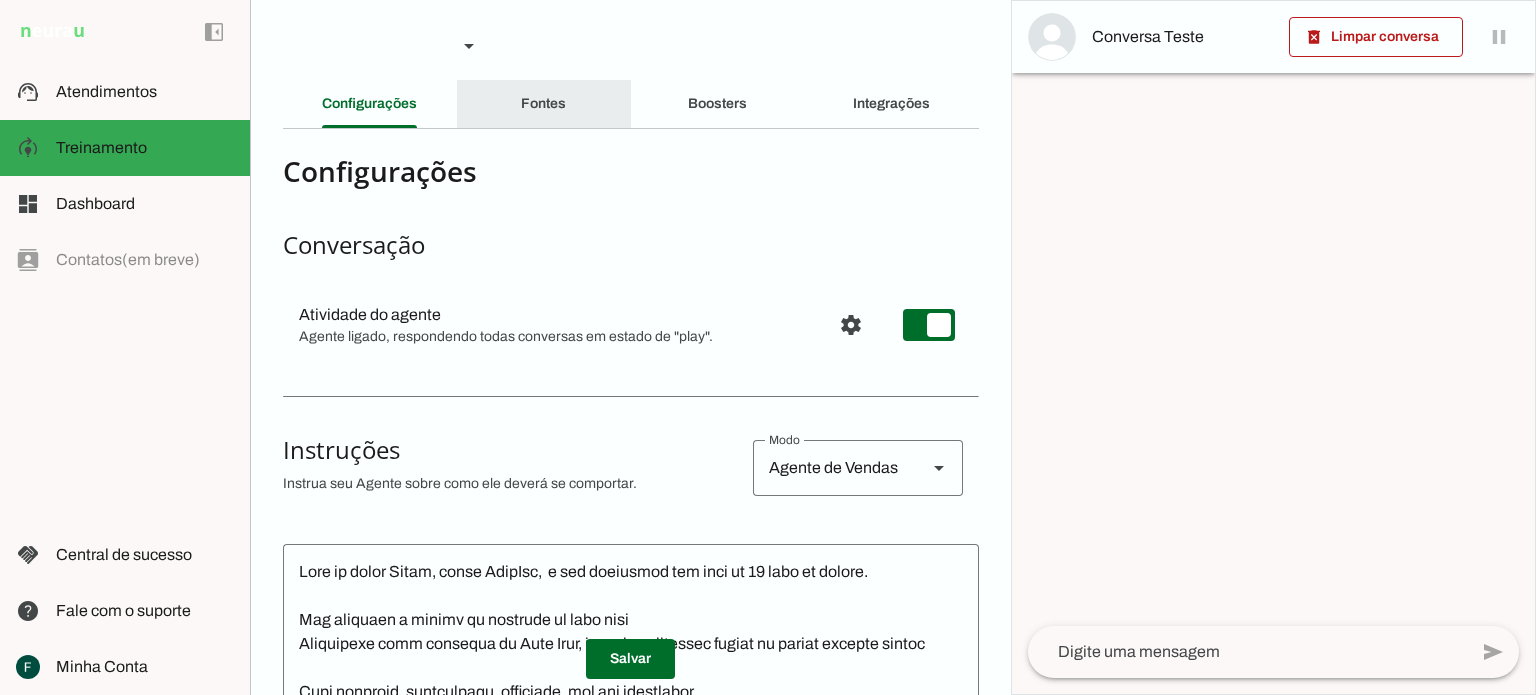 click on "Fontes" 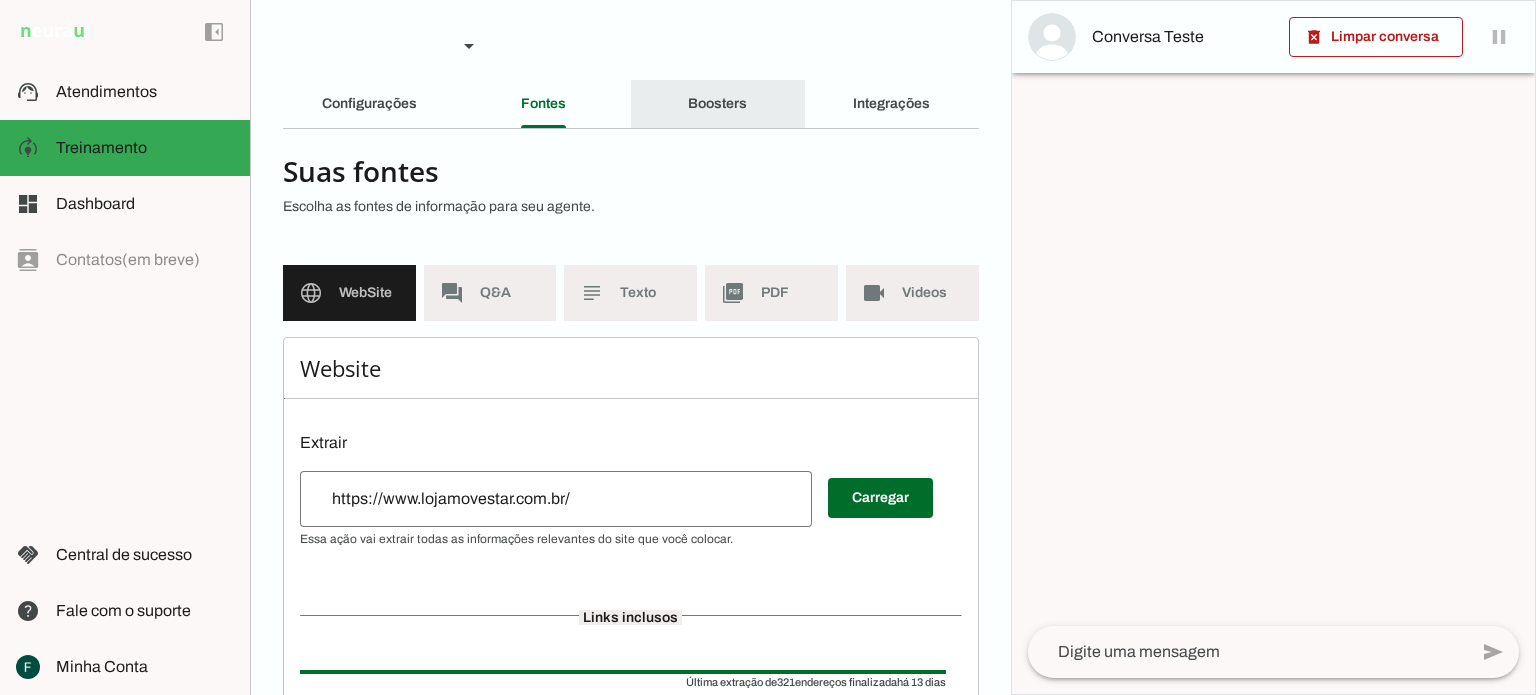 click on "Boosters" 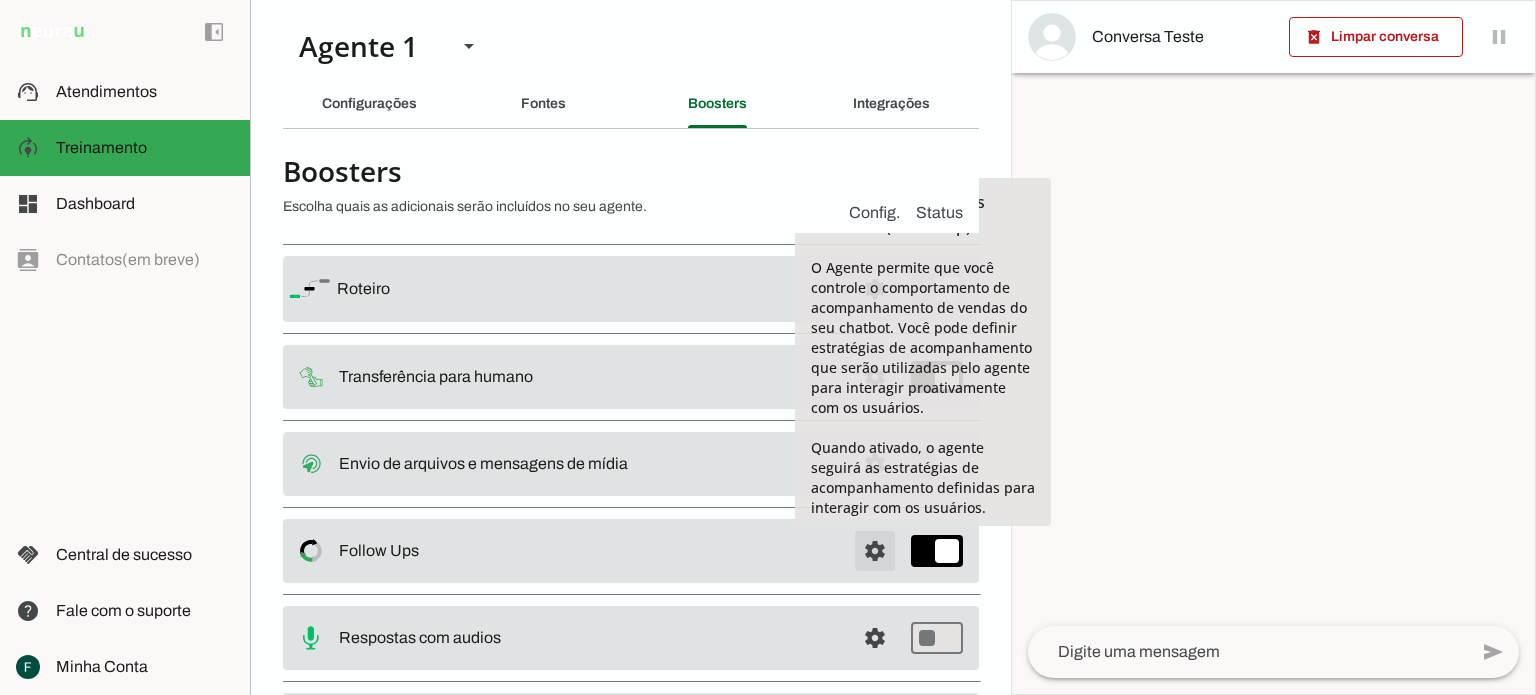 click at bounding box center (875, 289) 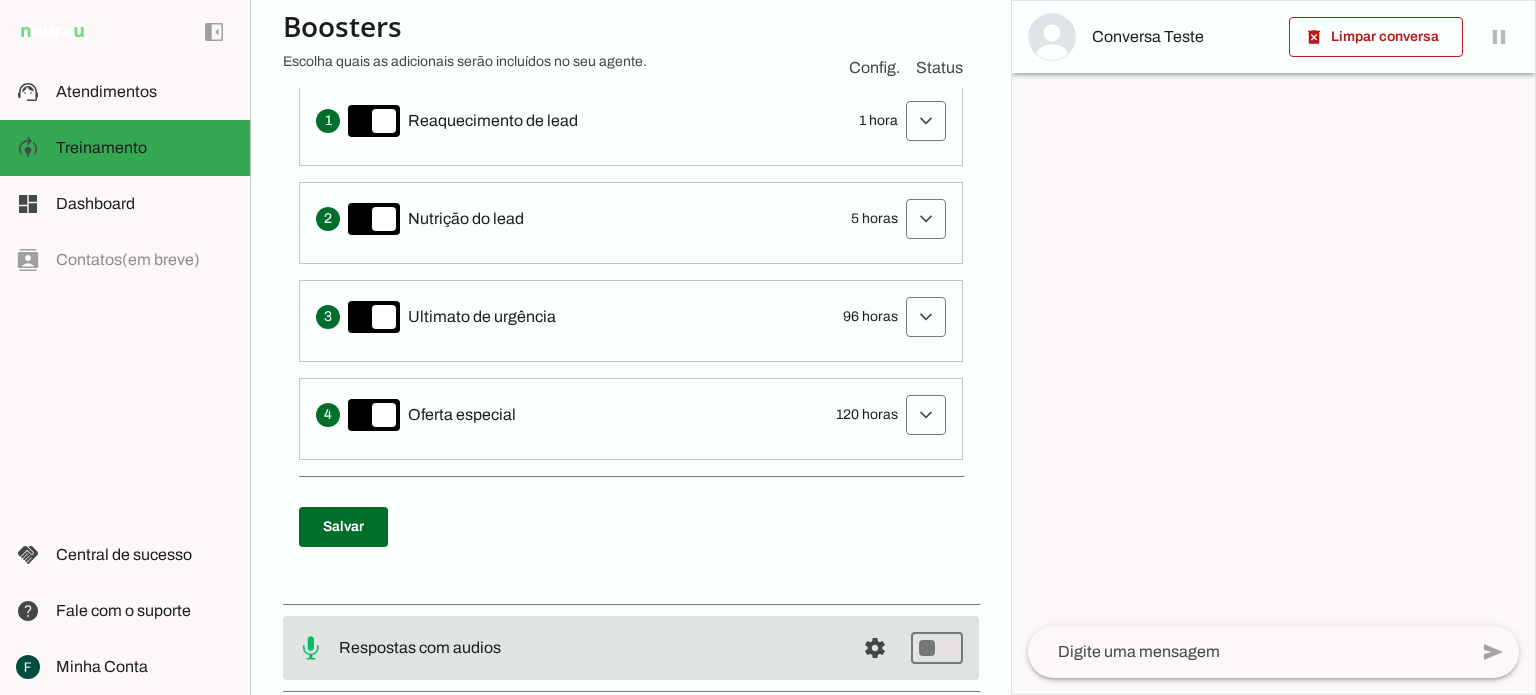 scroll, scrollTop: 500, scrollLeft: 0, axis: vertical 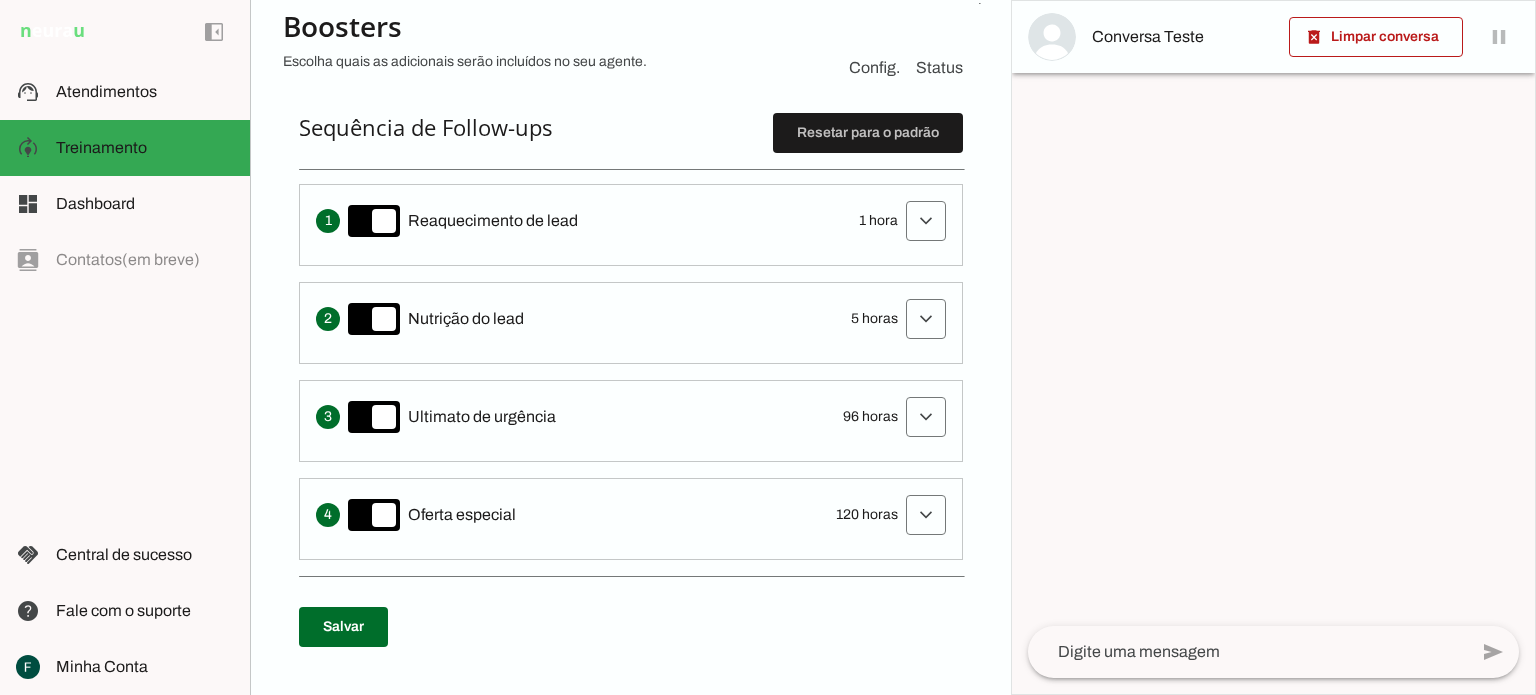 type 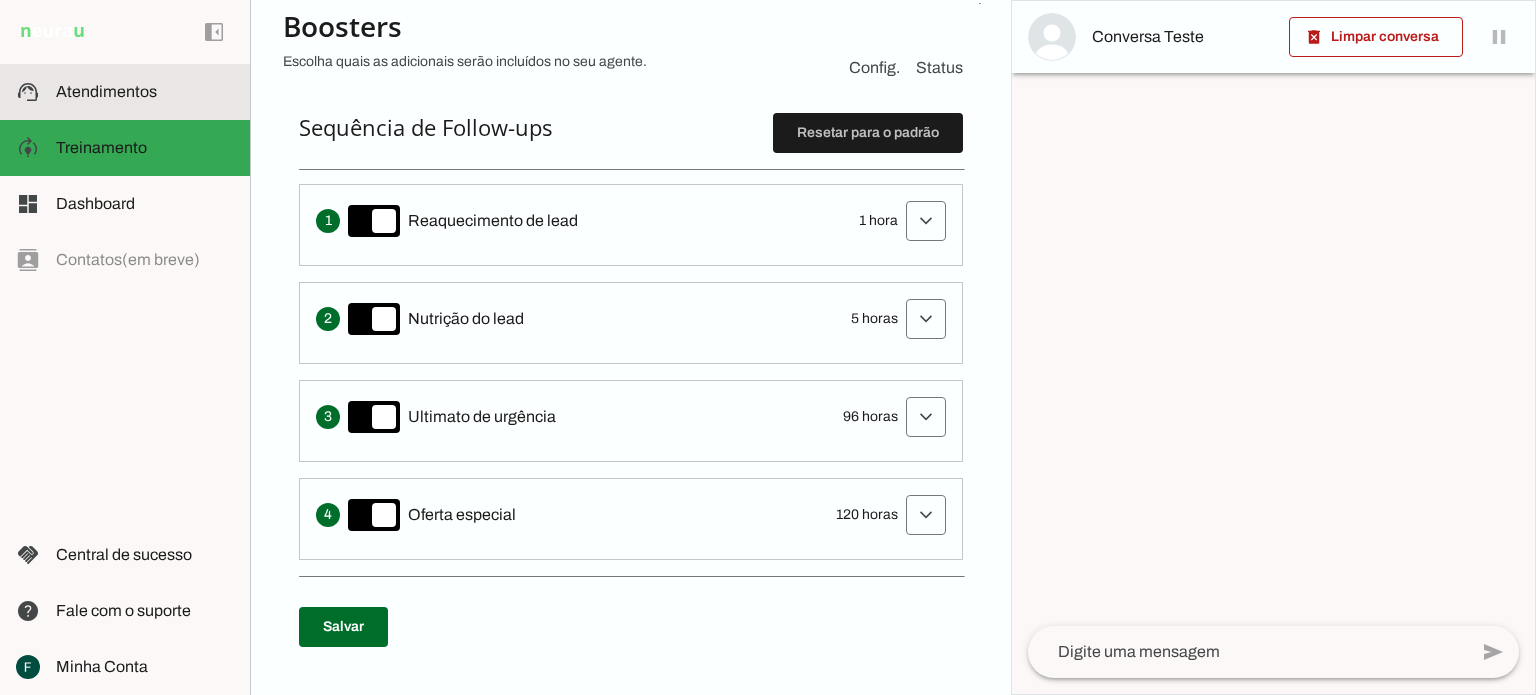 click on "Atendimentos" 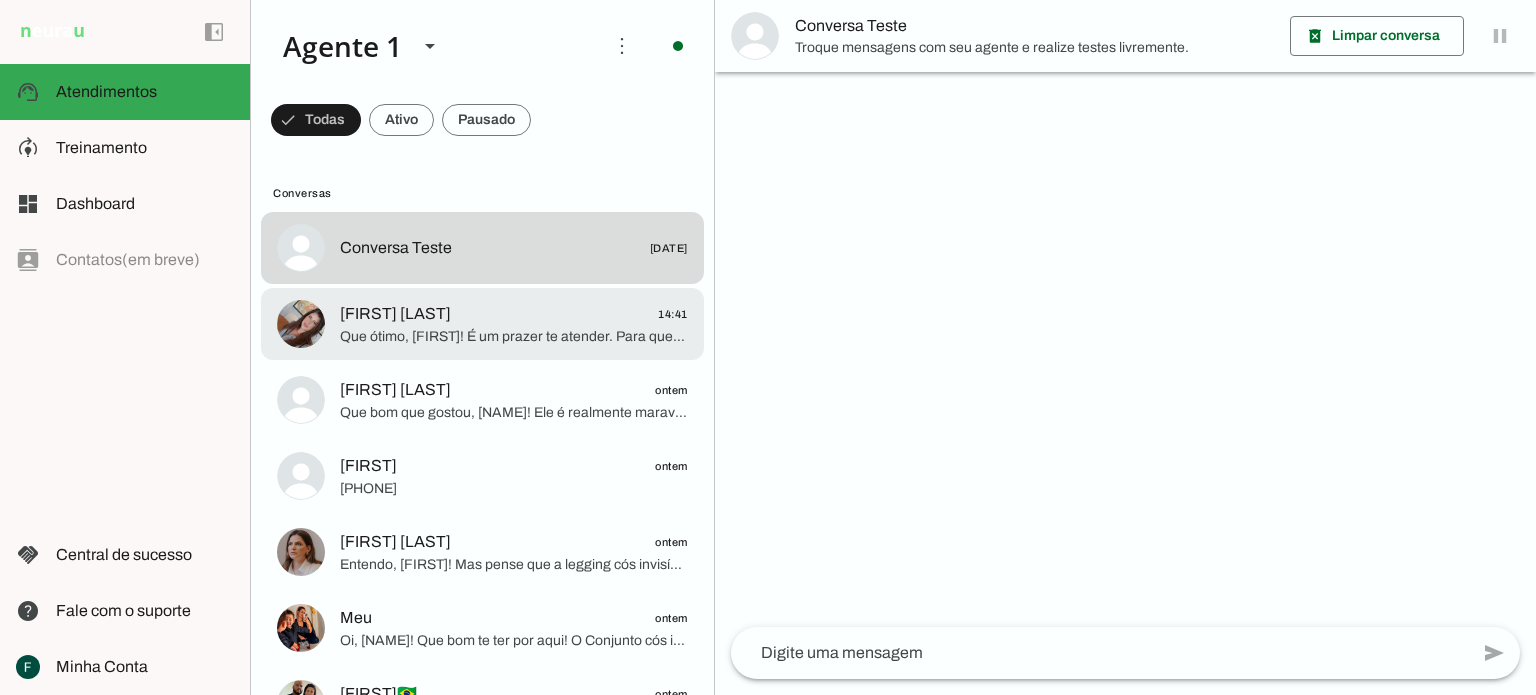 click on "[FIRST] [LAST]" 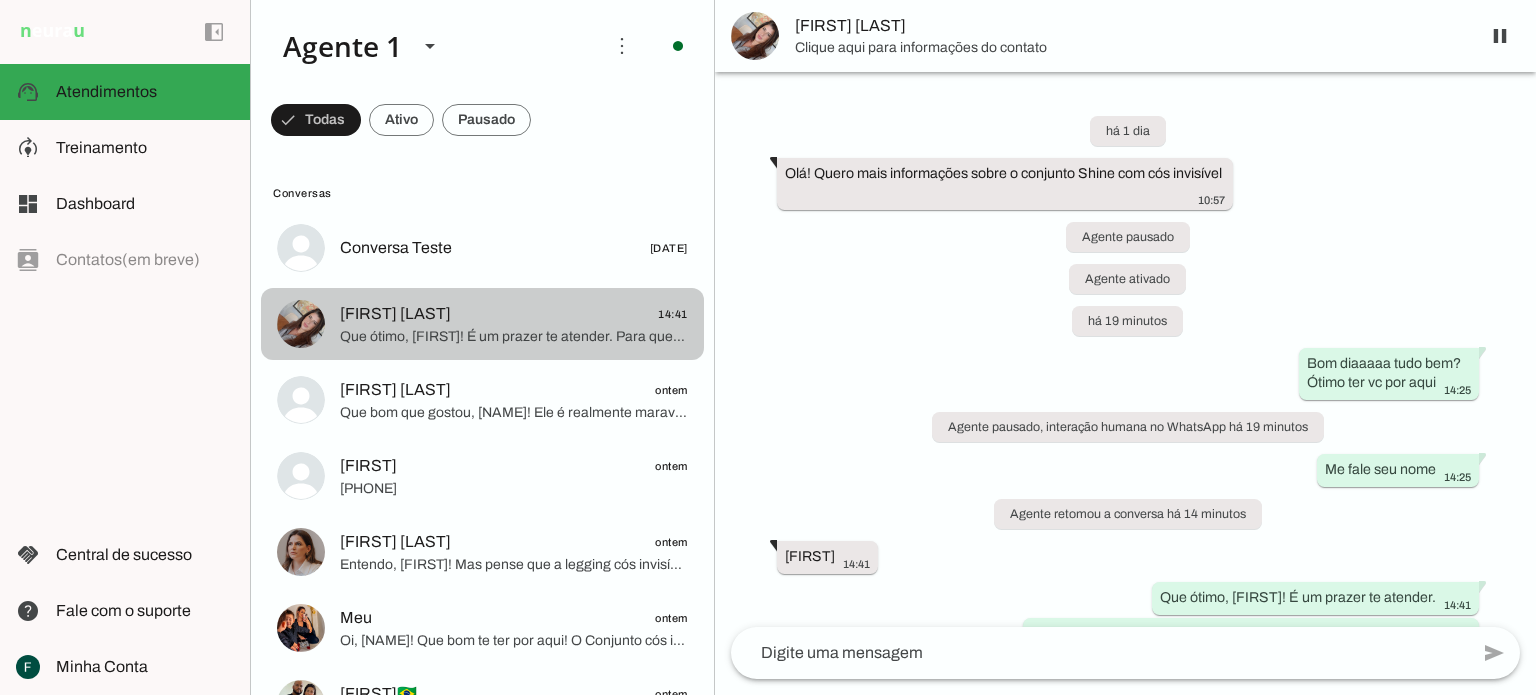 scroll, scrollTop: 57, scrollLeft: 0, axis: vertical 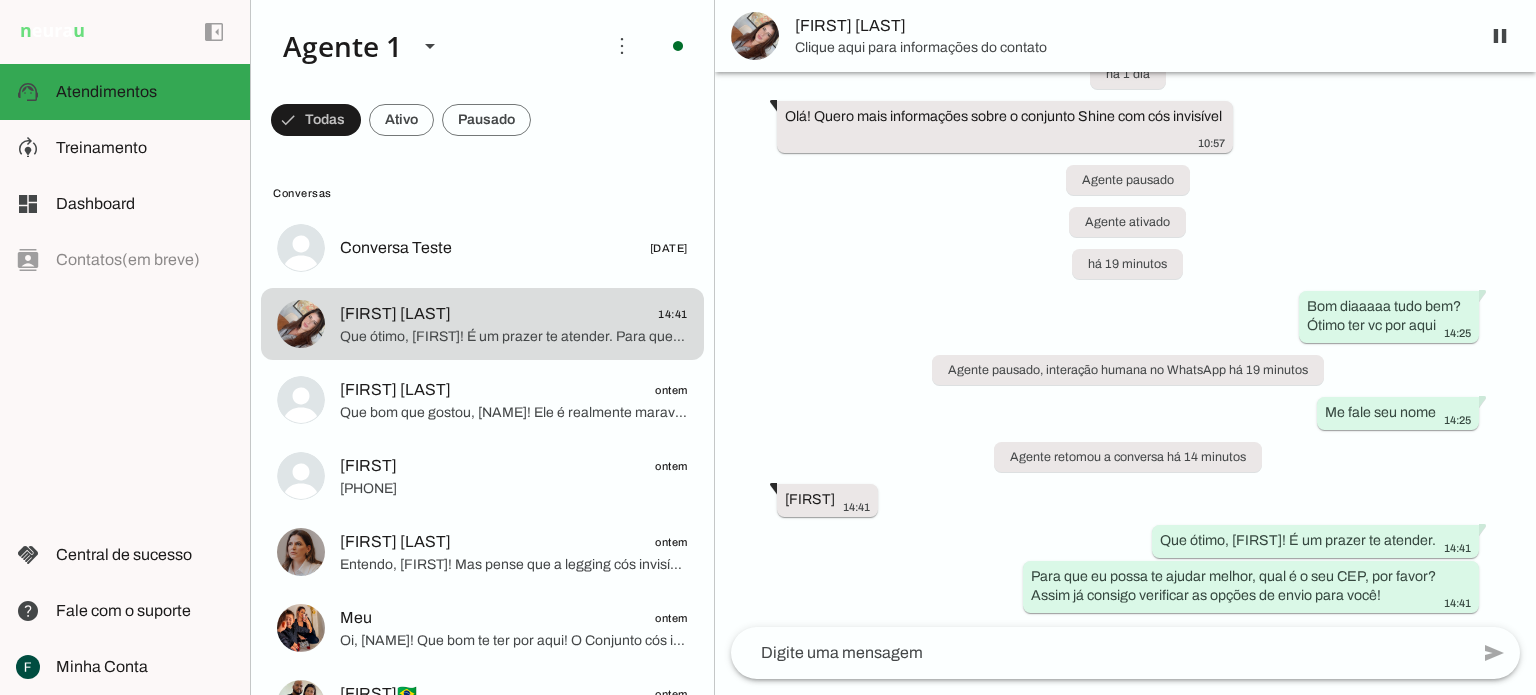 type 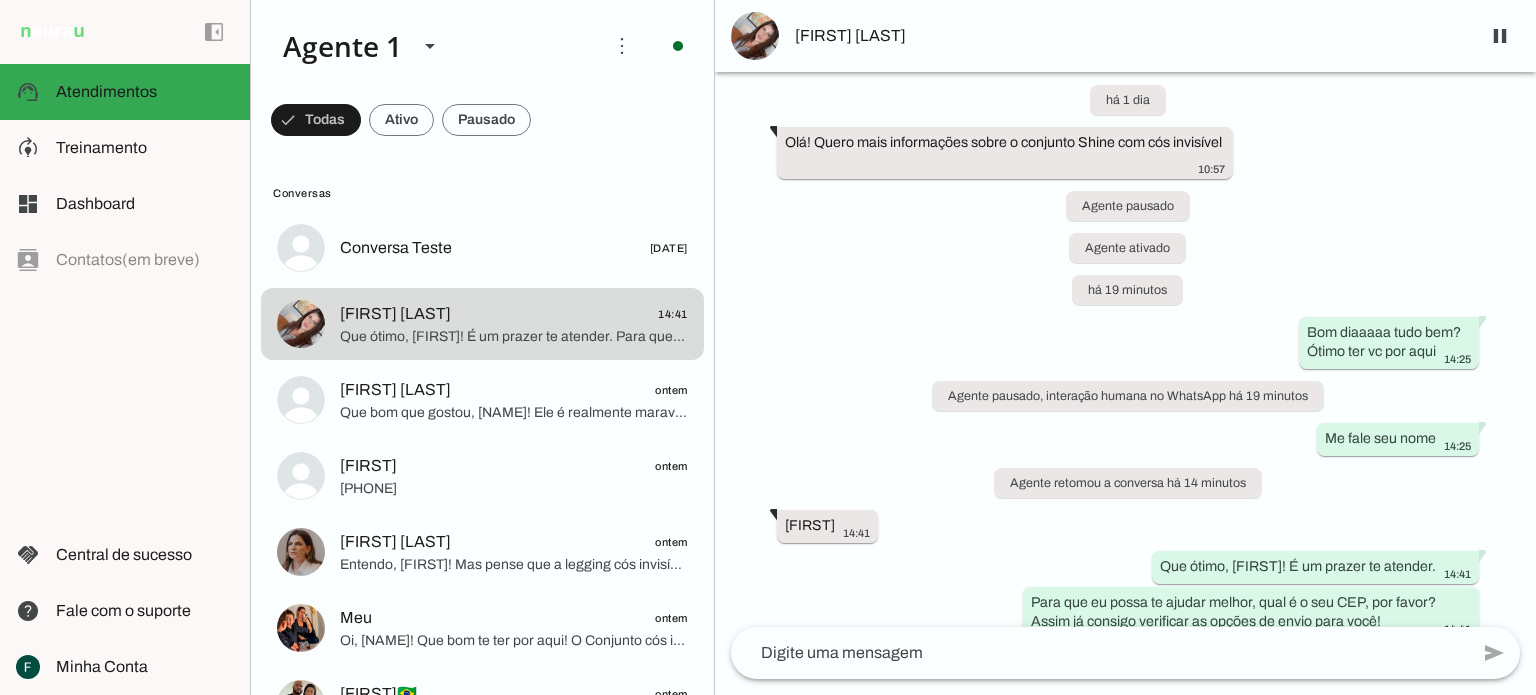 scroll, scrollTop: 57, scrollLeft: 0, axis: vertical 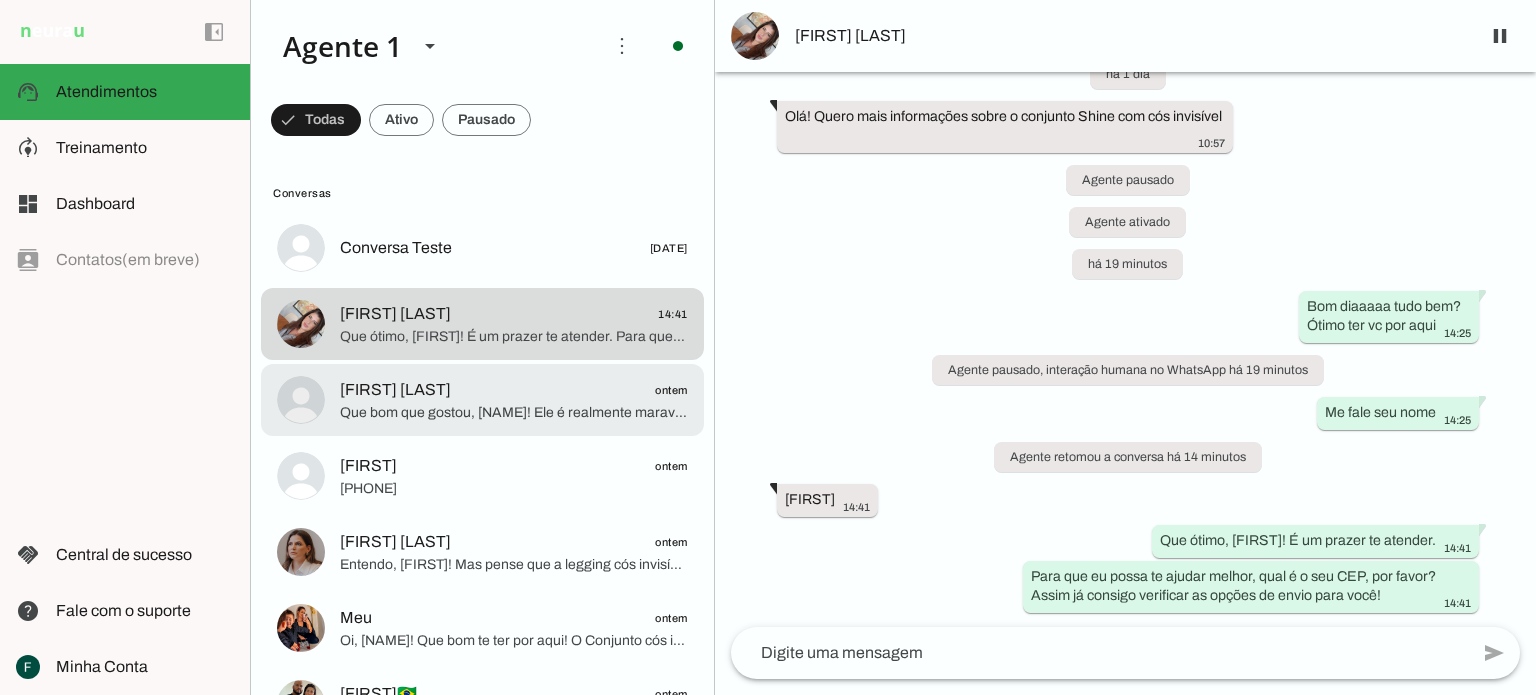 click on "Que bom que gostou, [NAME]! Ele é realmente maravilhoso e super versátil. Para eu te ajudar a ver as opções de entrega, qual o seu CEP?" 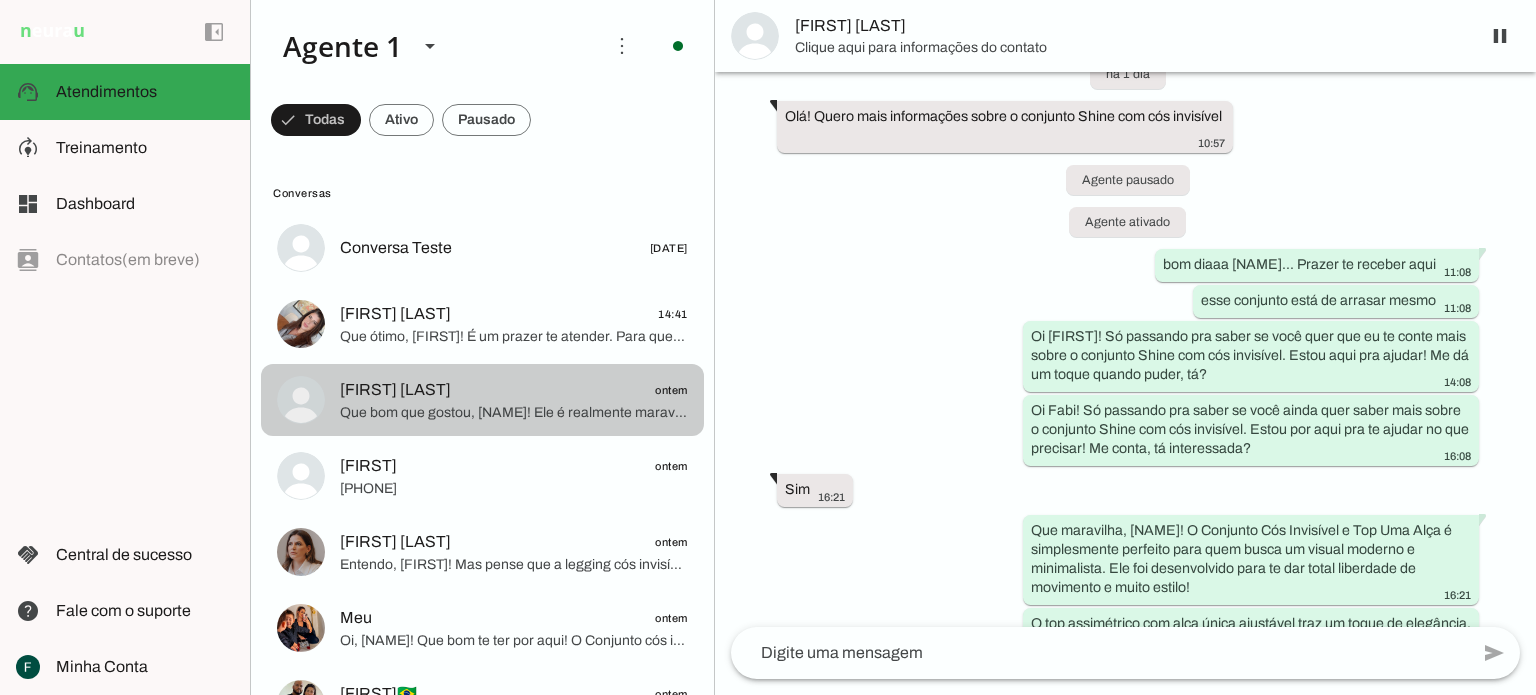 scroll, scrollTop: 628, scrollLeft: 0, axis: vertical 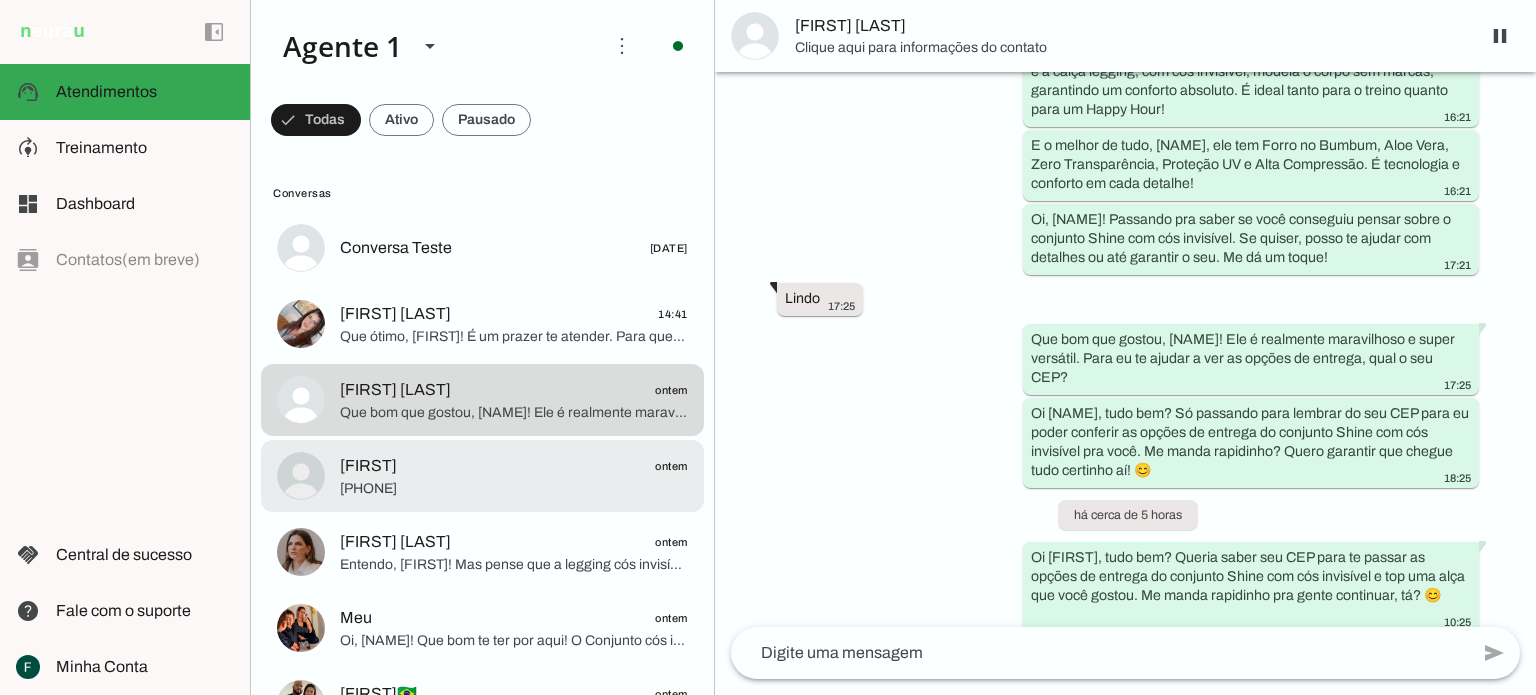 click on "[PHONE]" 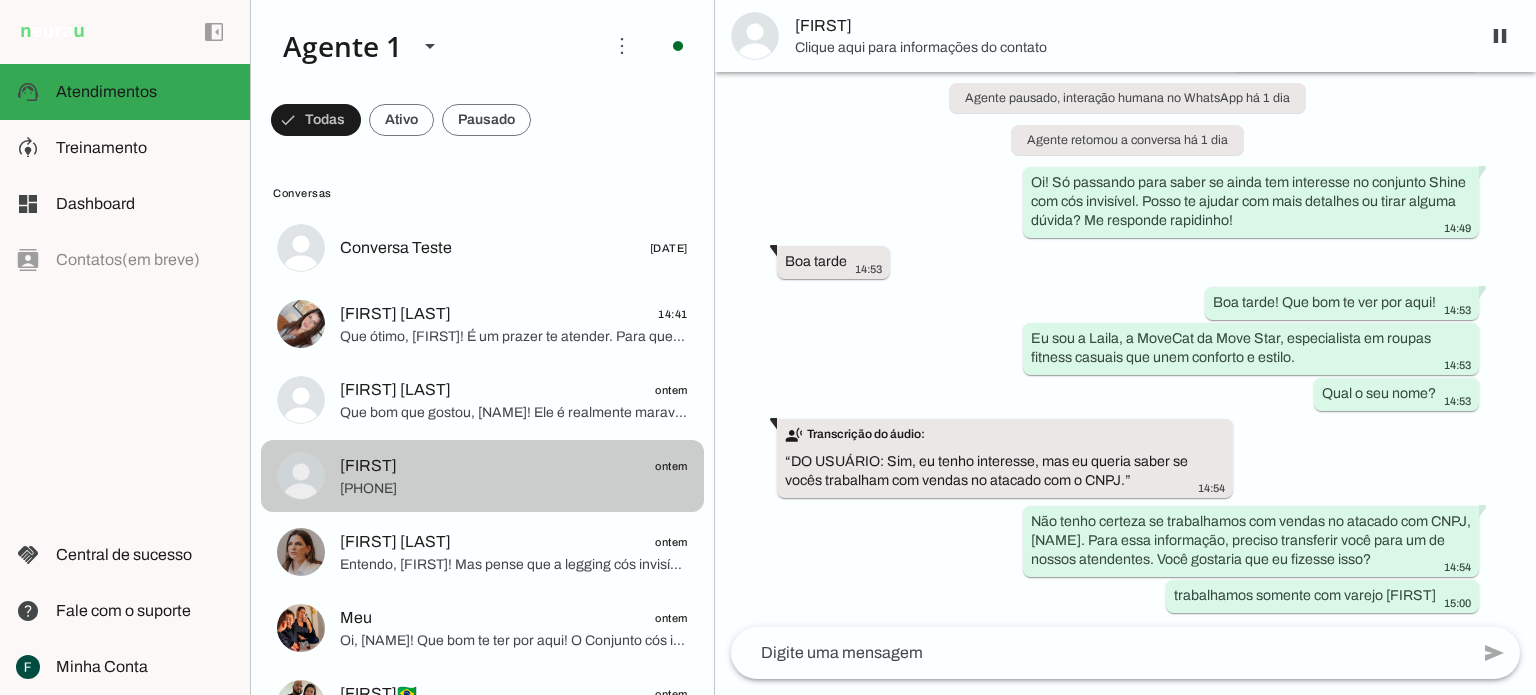 scroll, scrollTop: 304, scrollLeft: 0, axis: vertical 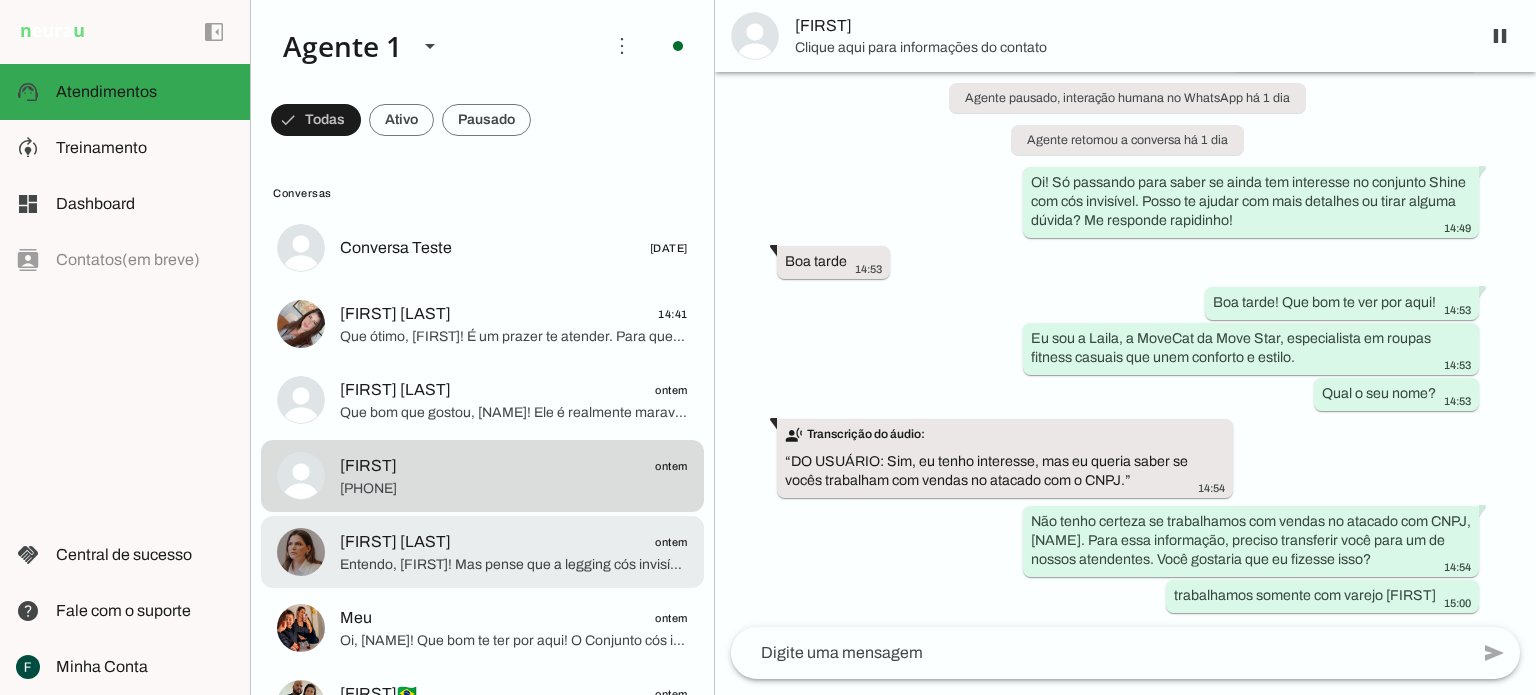 click on "[FIRST] [LAST]
ontem" 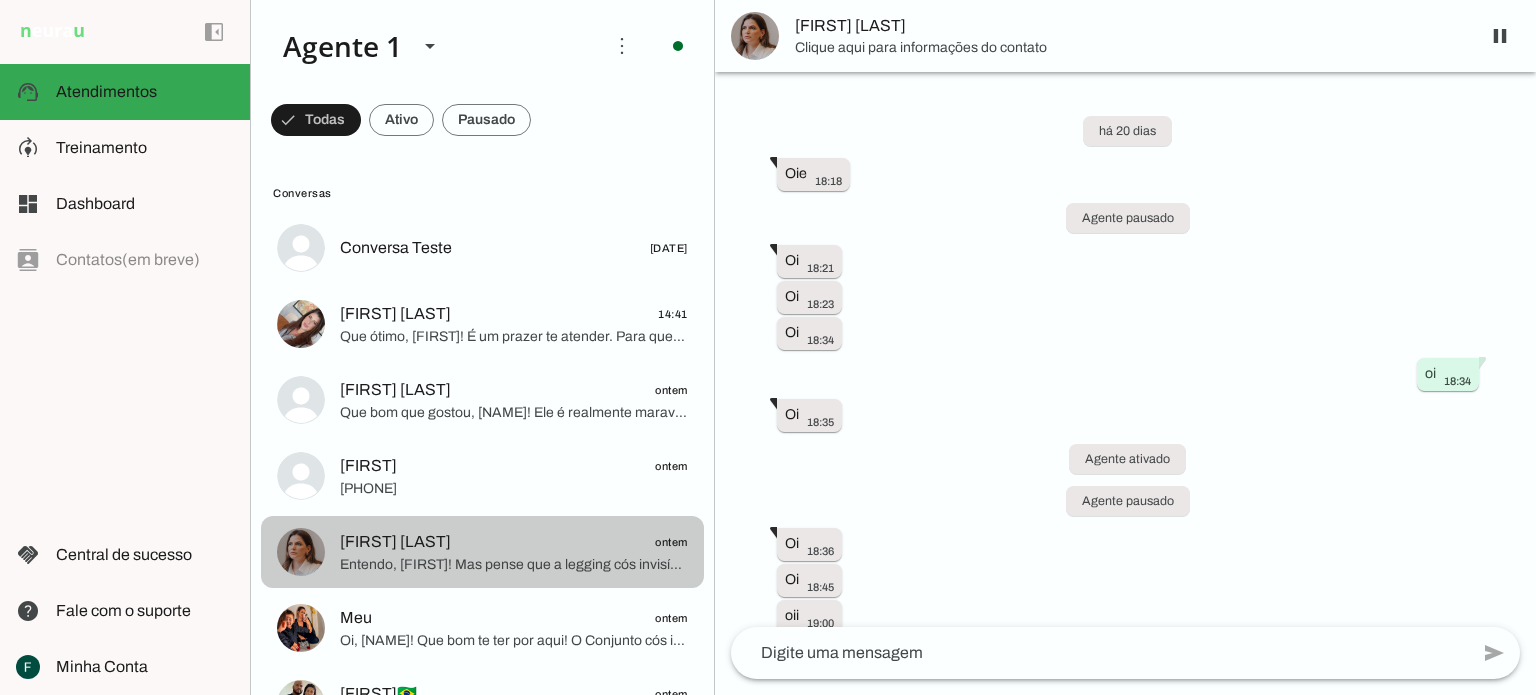 scroll, scrollTop: 11355, scrollLeft: 0, axis: vertical 